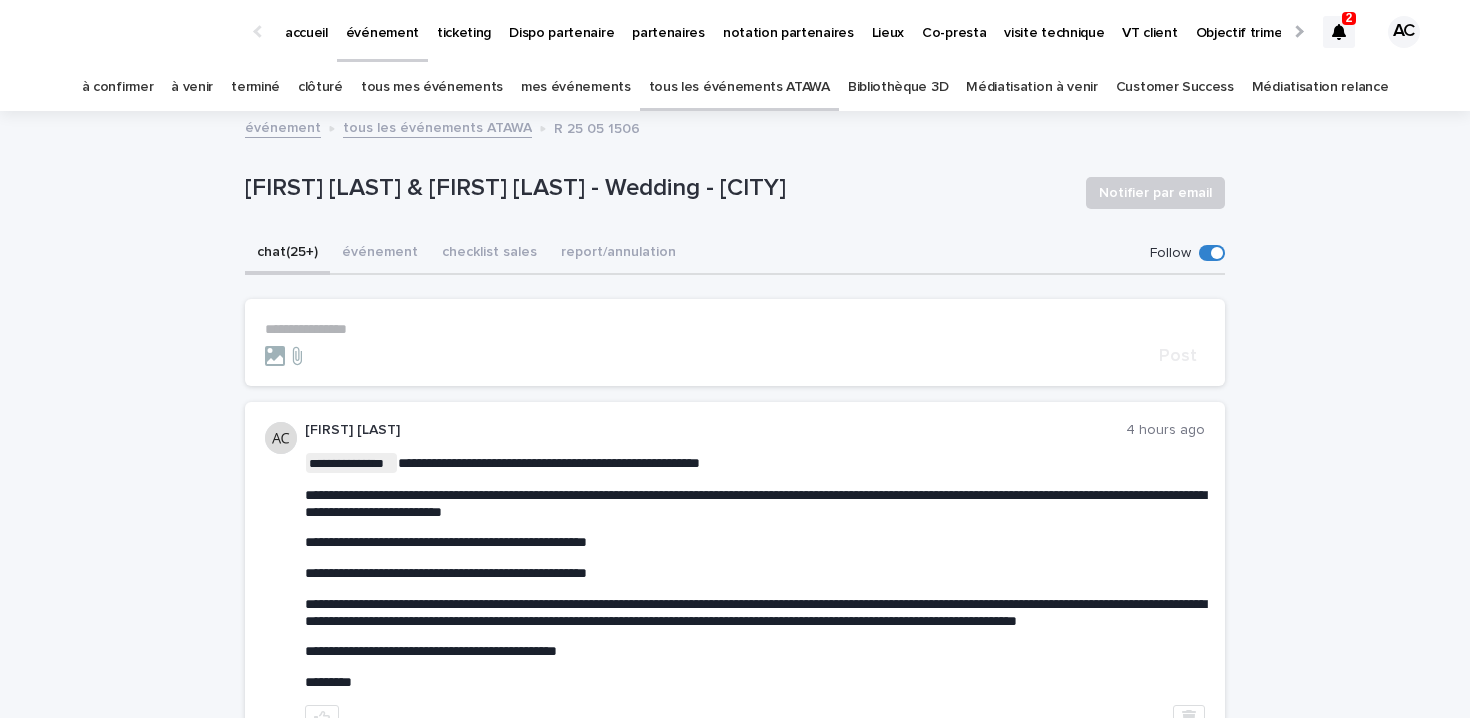 scroll, scrollTop: 0, scrollLeft: 0, axis: both 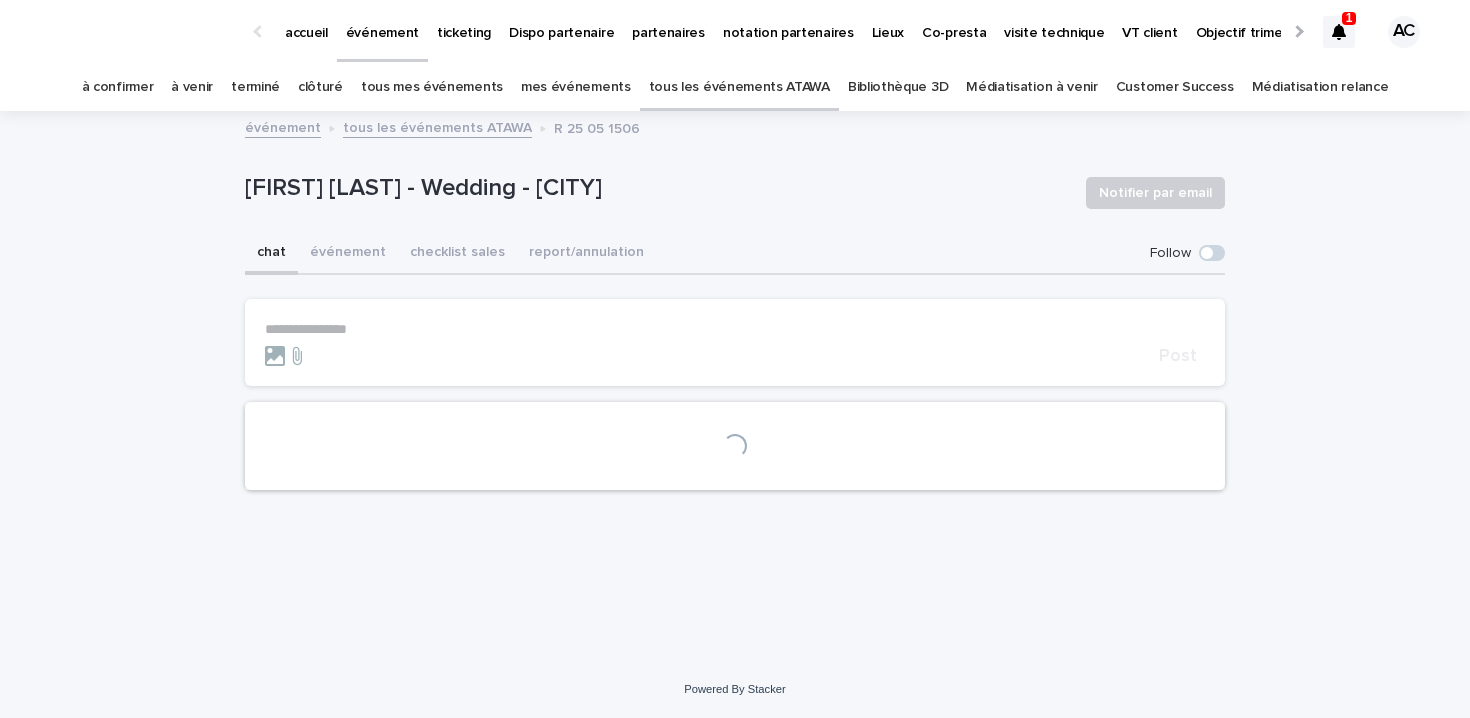 click at bounding box center (1339, 32) 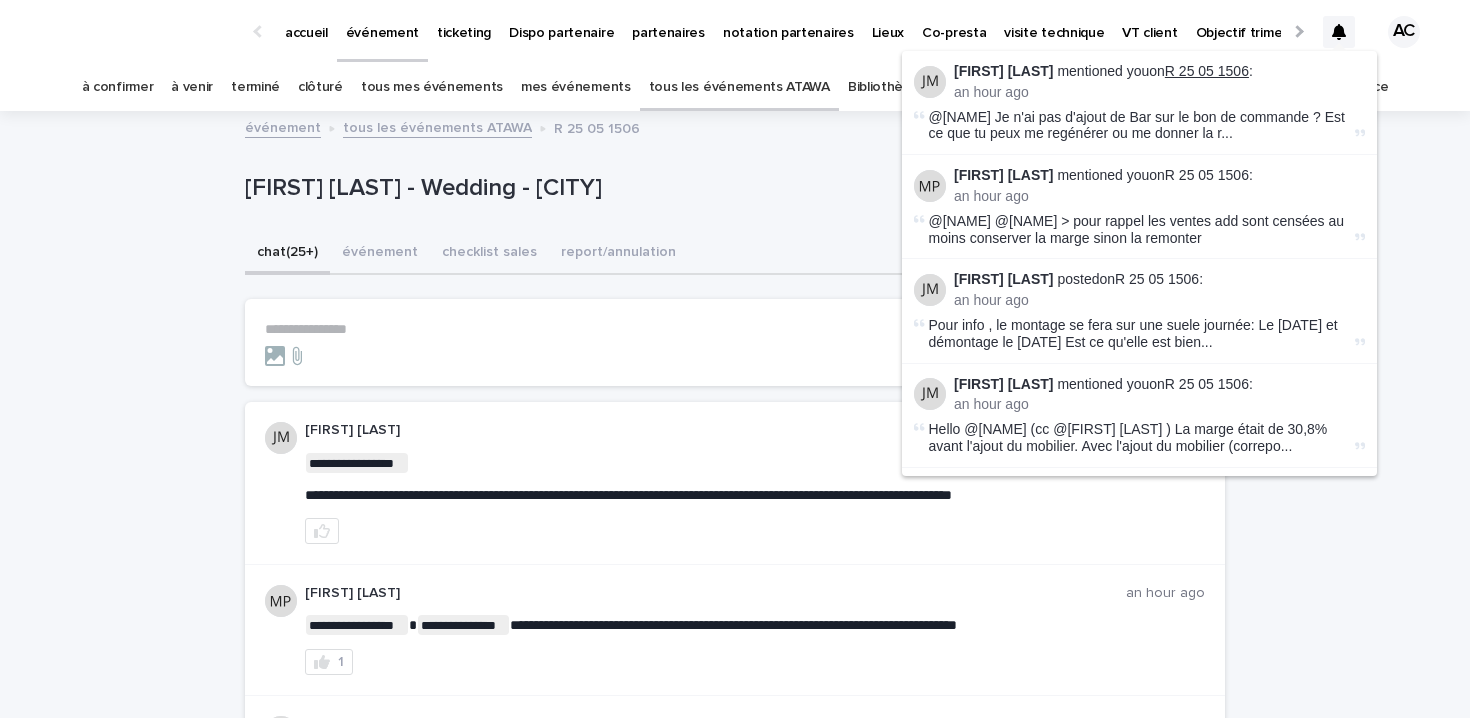 click on "R 25 05 1506" at bounding box center [1207, 71] 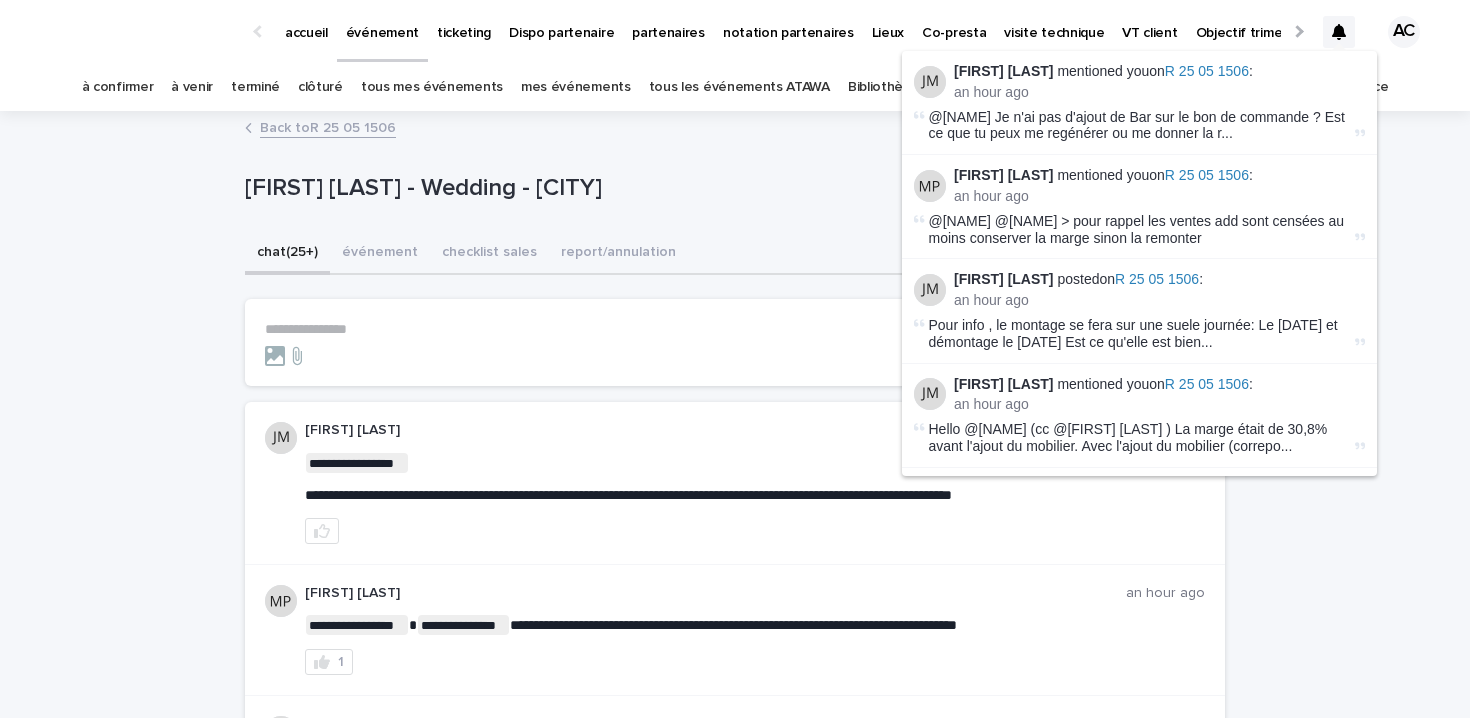 click on "**********" at bounding box center (735, 343) 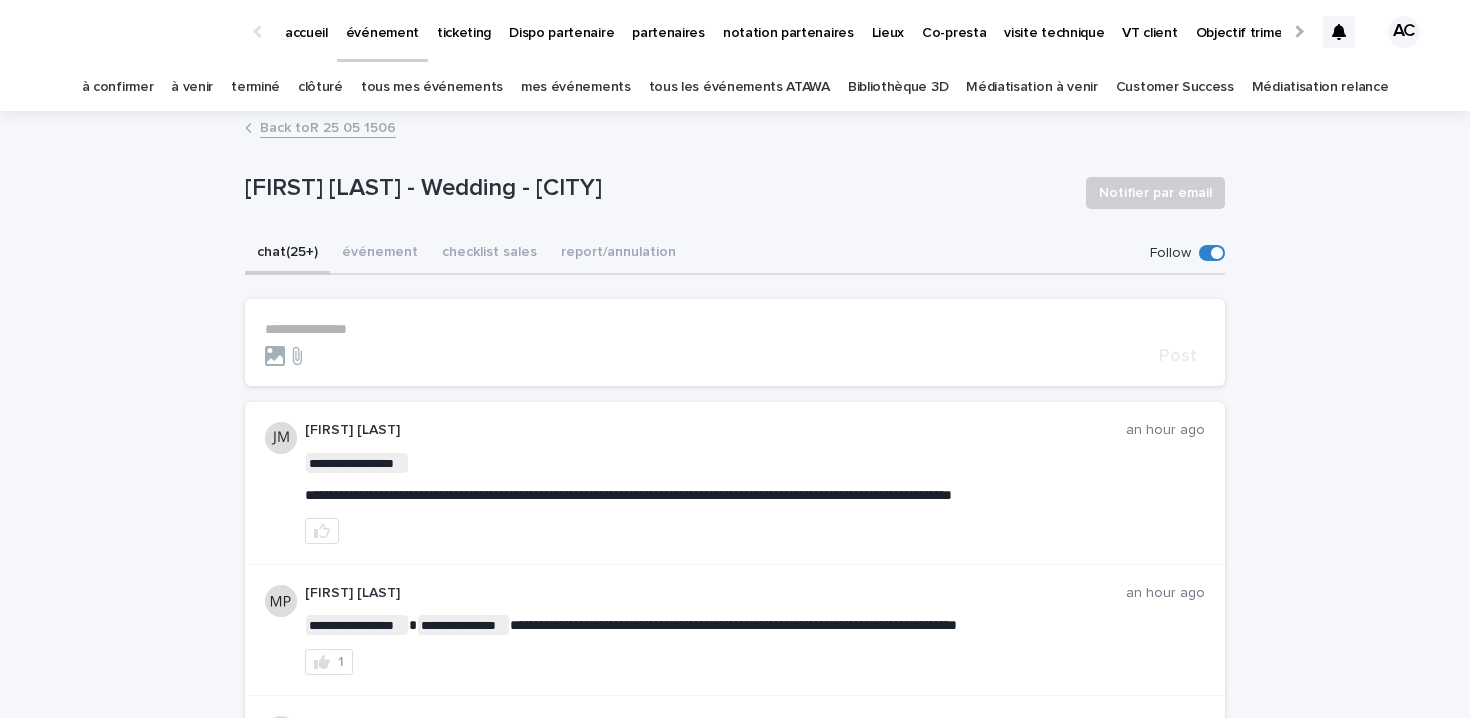 click on "**********" at bounding box center (735, 329) 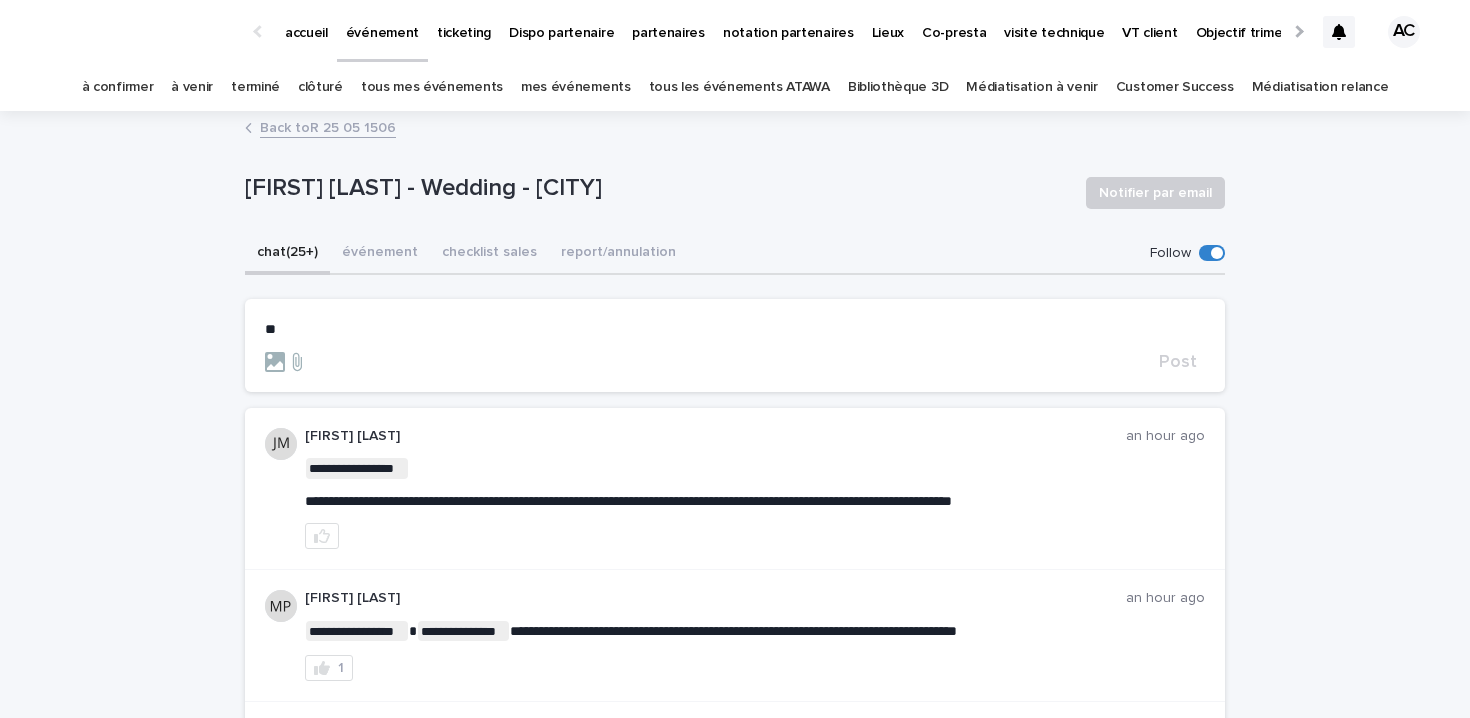 type 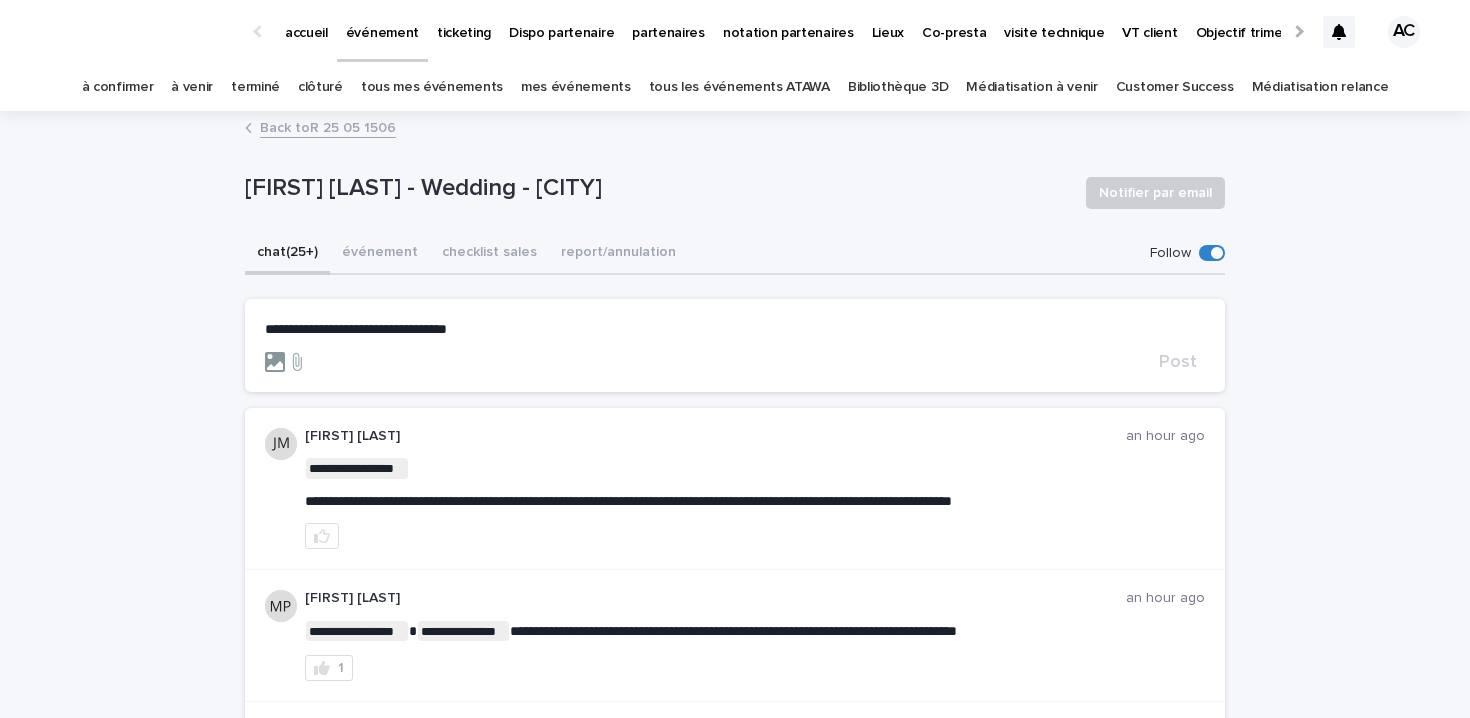 click 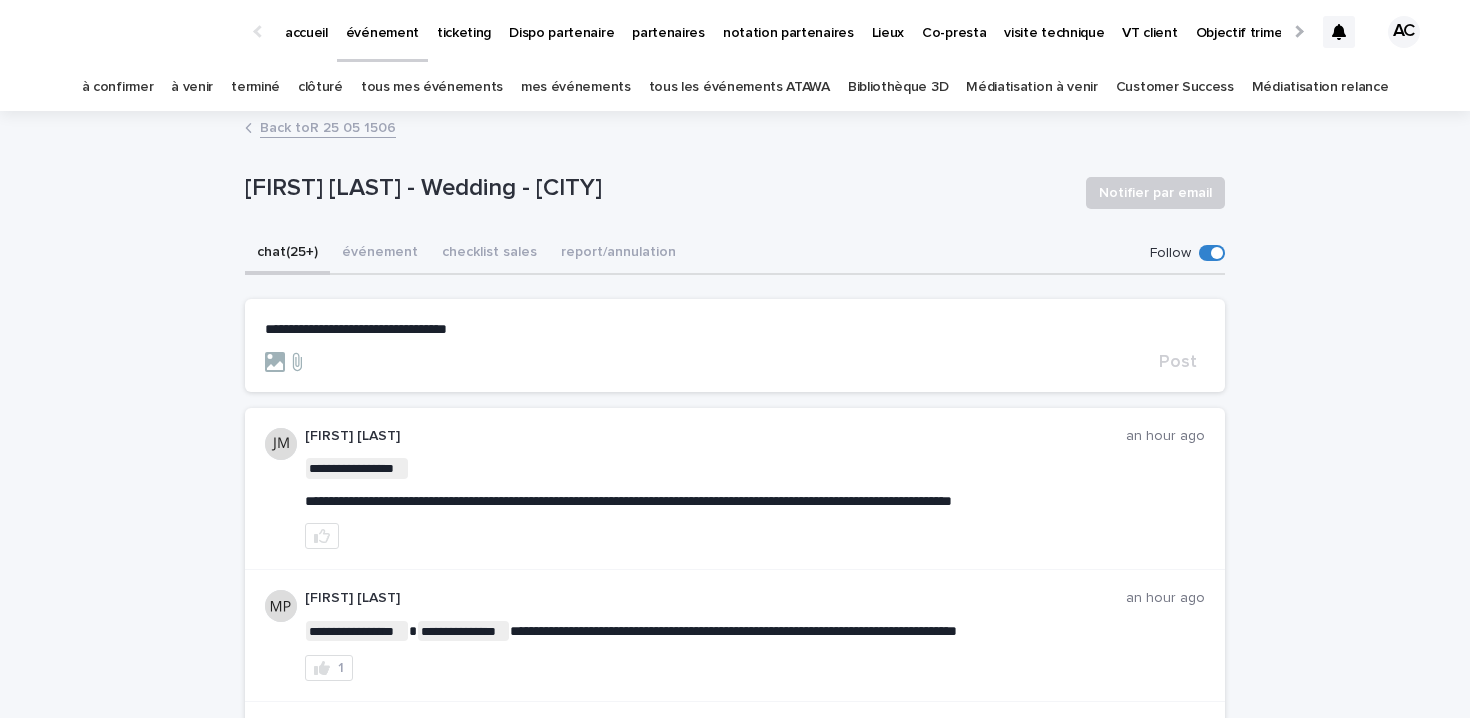 click on "**********" at bounding box center (735, 346) 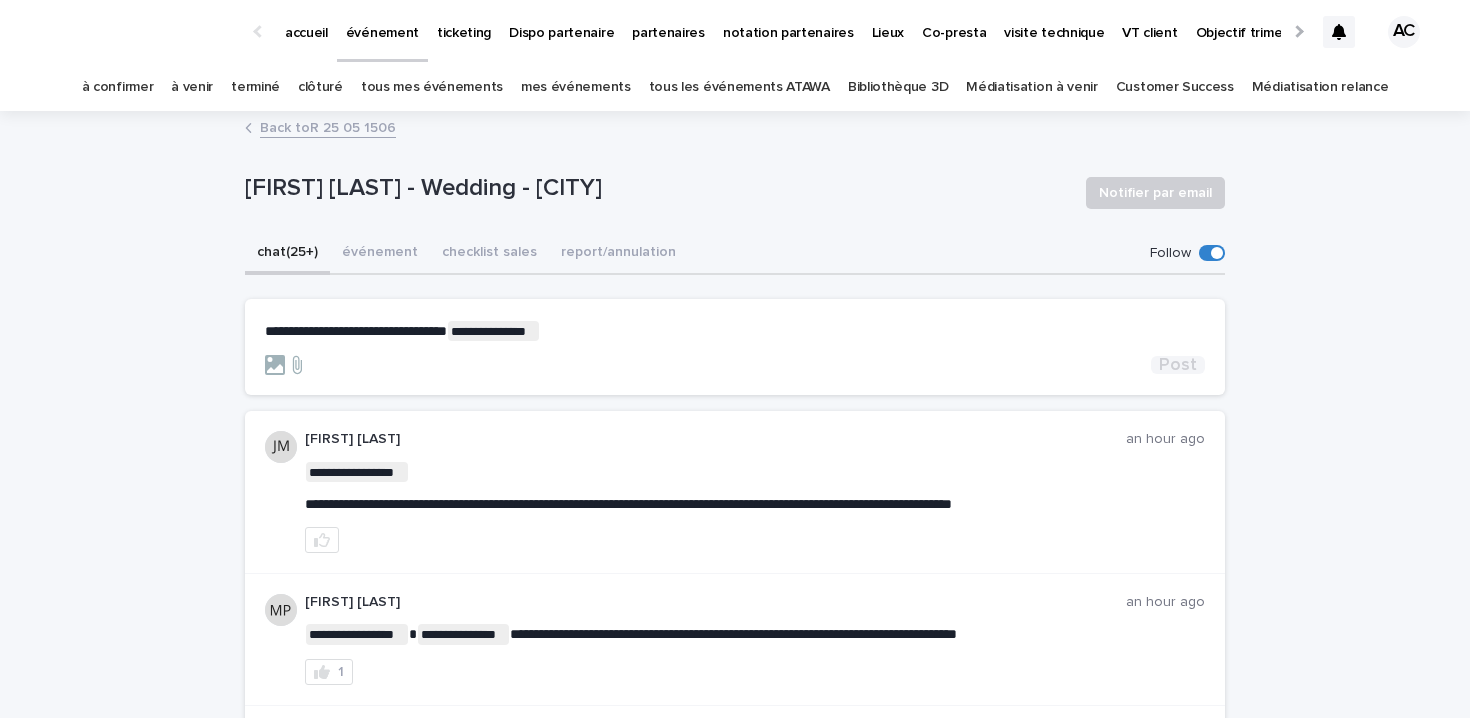 click on "Post" at bounding box center (1178, 365) 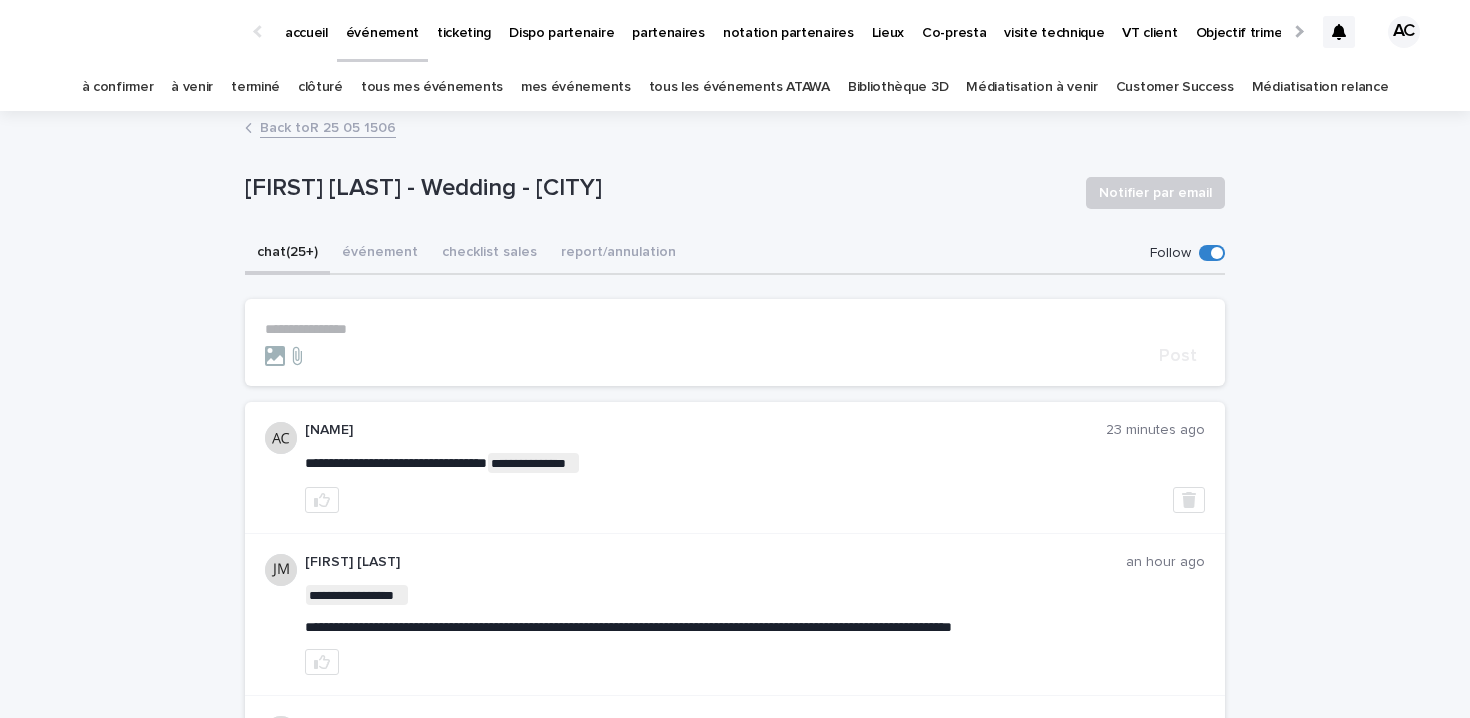 click 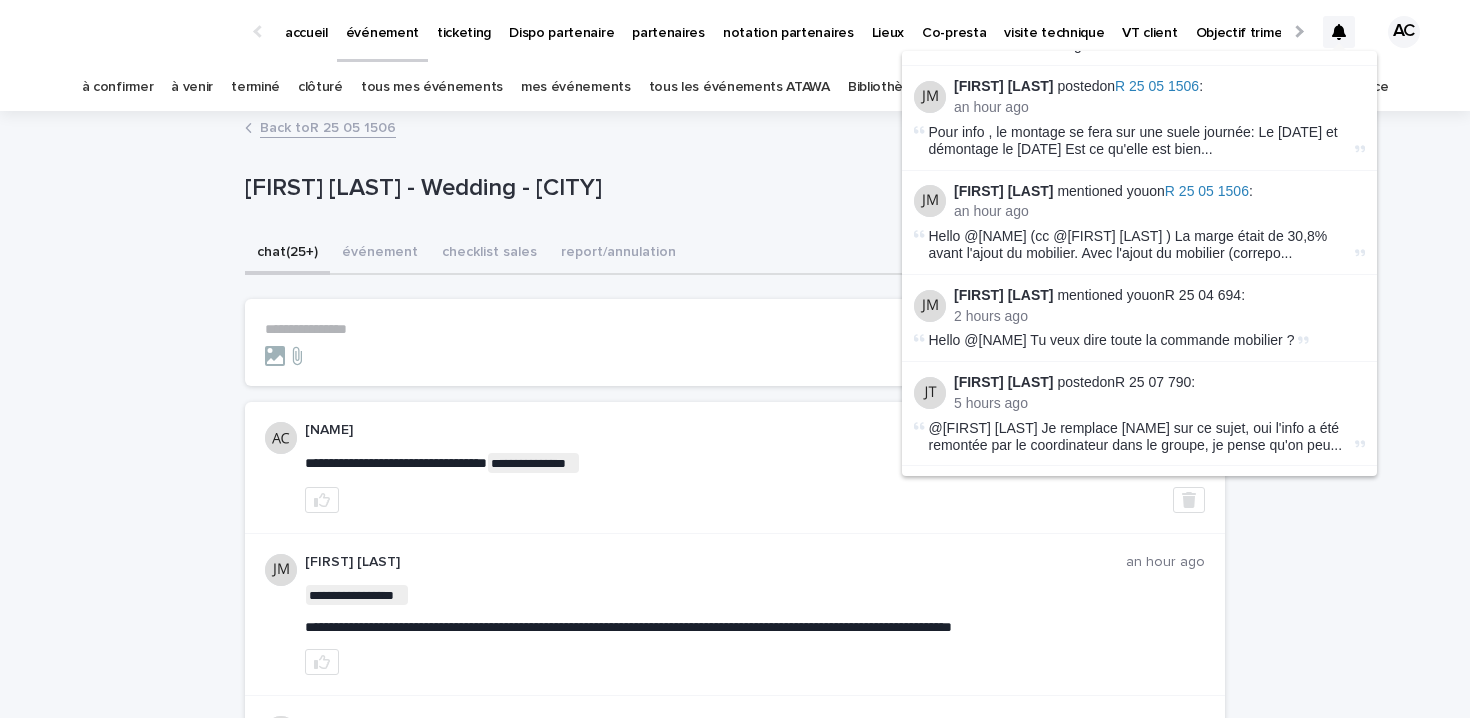 scroll, scrollTop: 652, scrollLeft: 0, axis: vertical 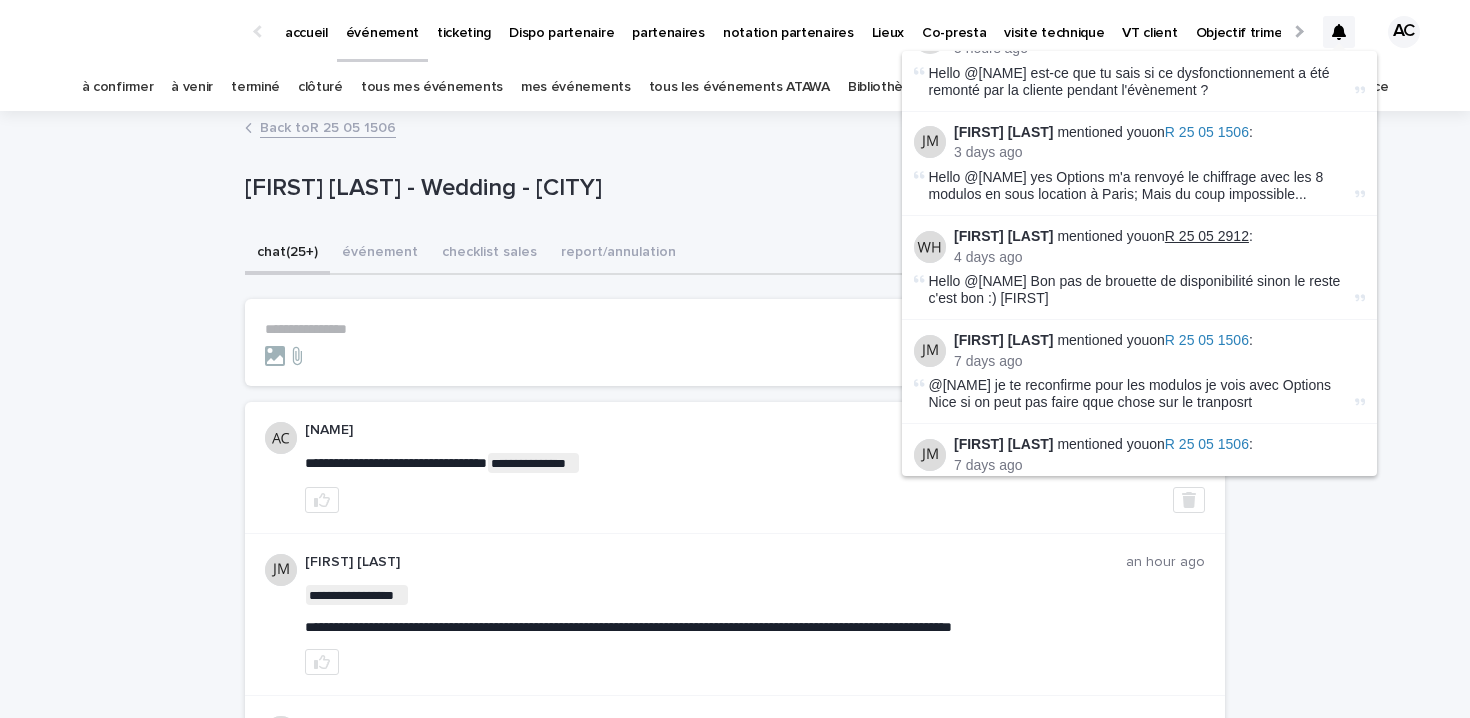 click on "R 25 05 2912" at bounding box center (1207, 236) 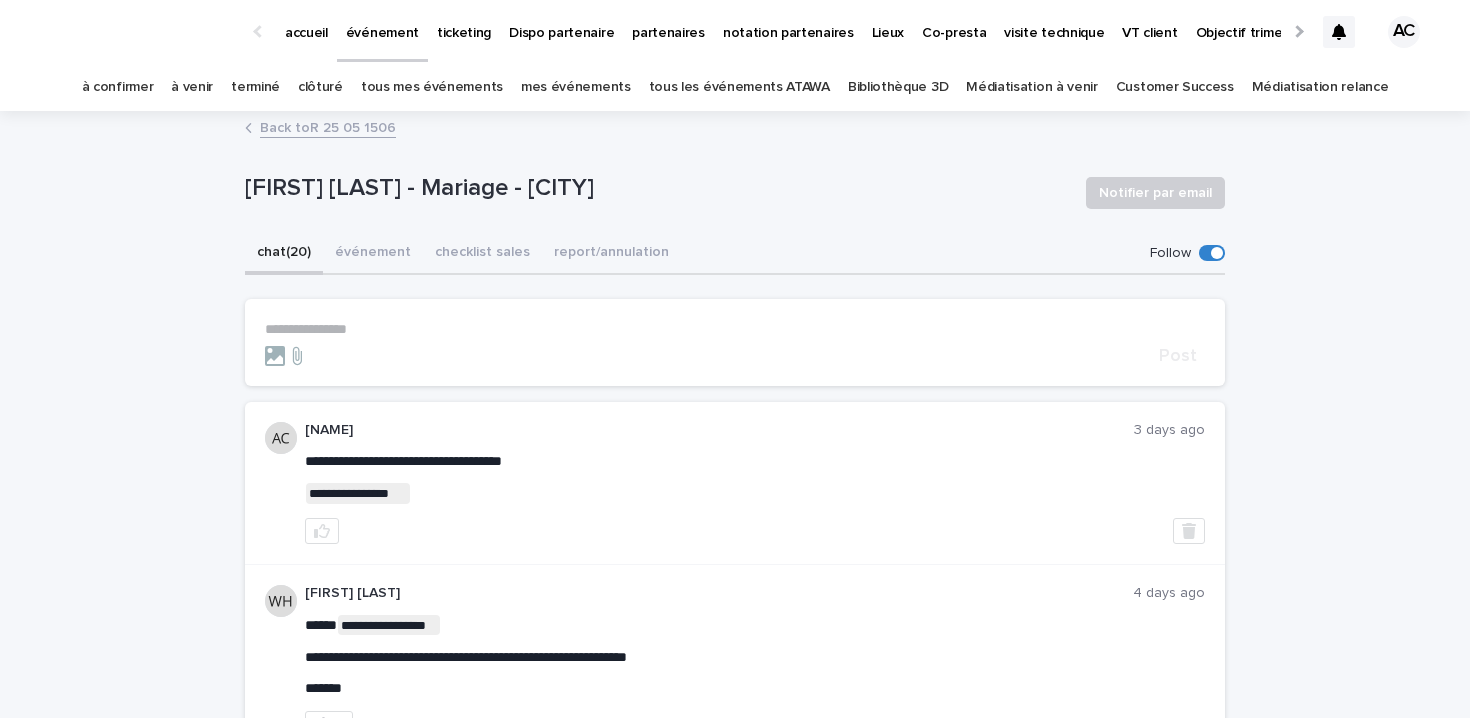 click on "**********" at bounding box center (735, 342) 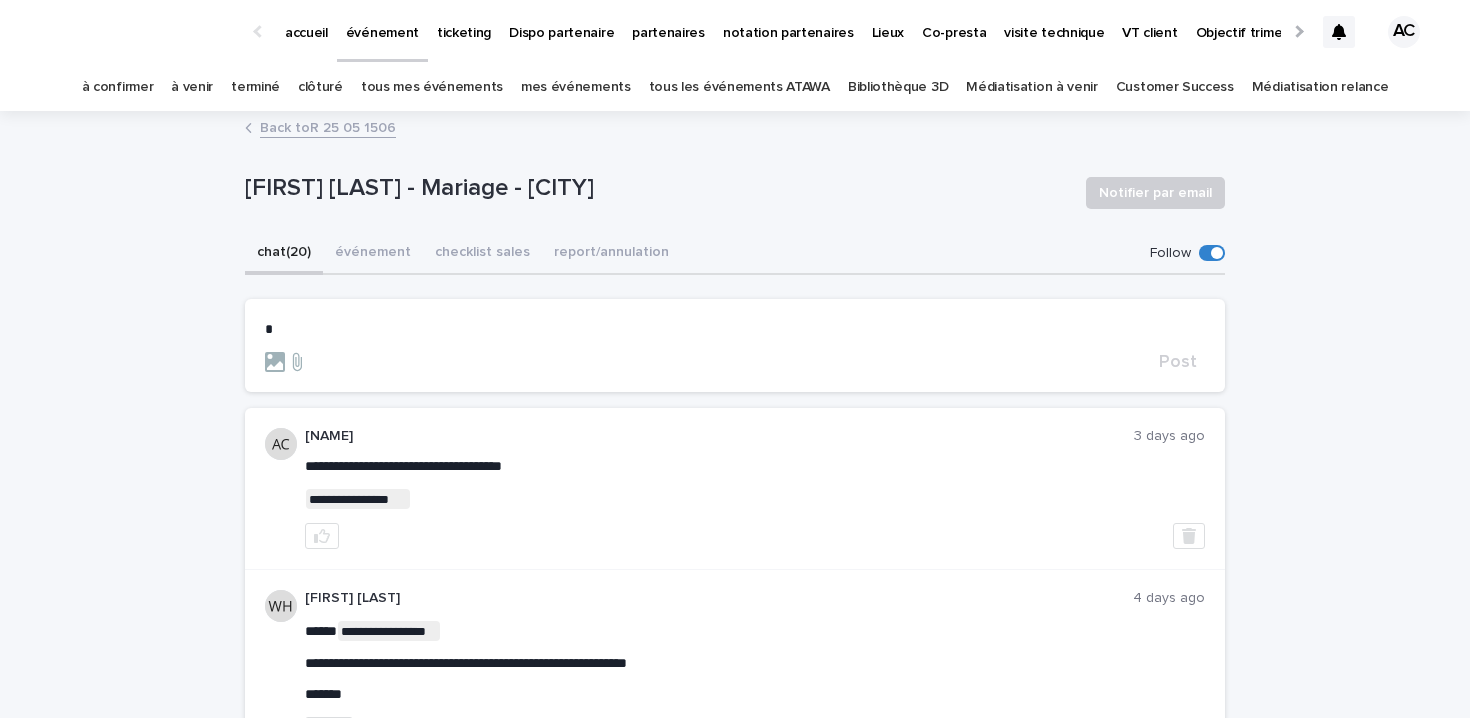 type 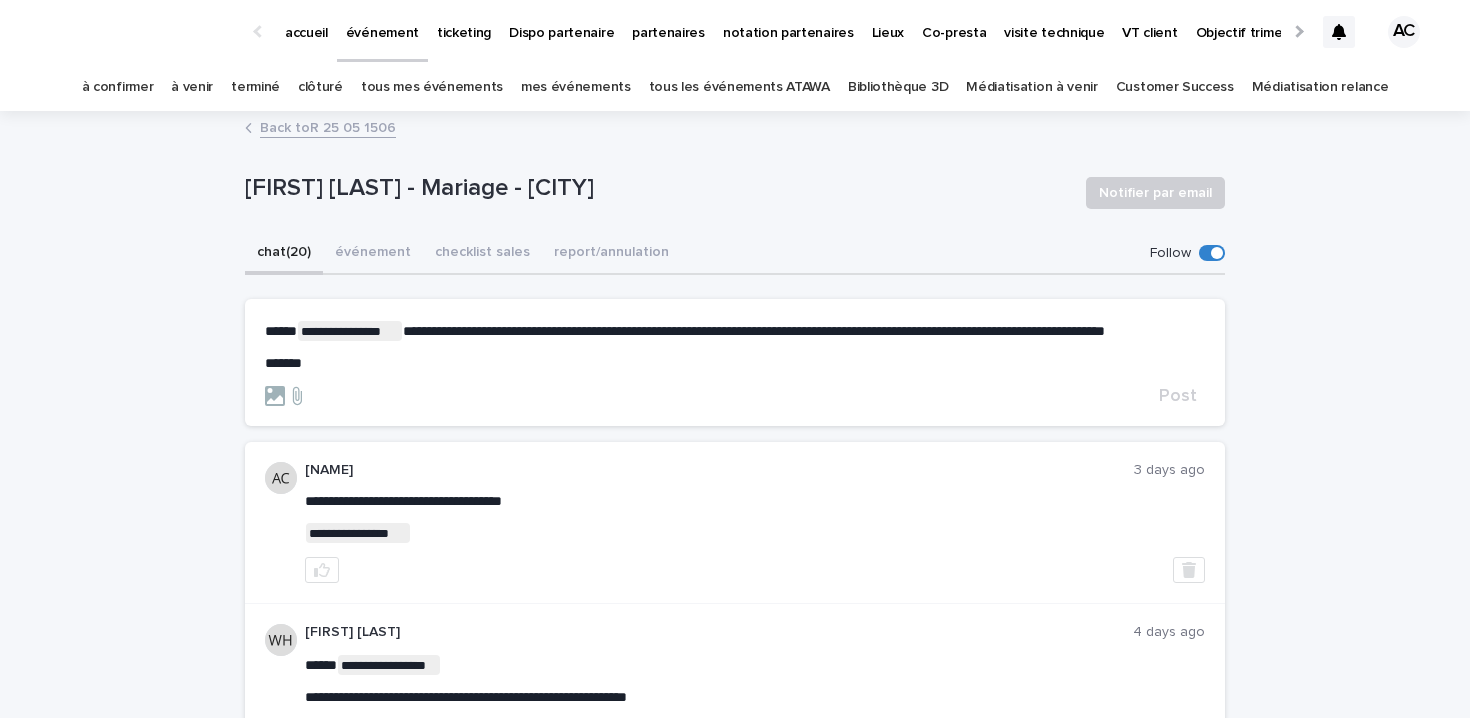 click on "**********" at bounding box center [735, 363] 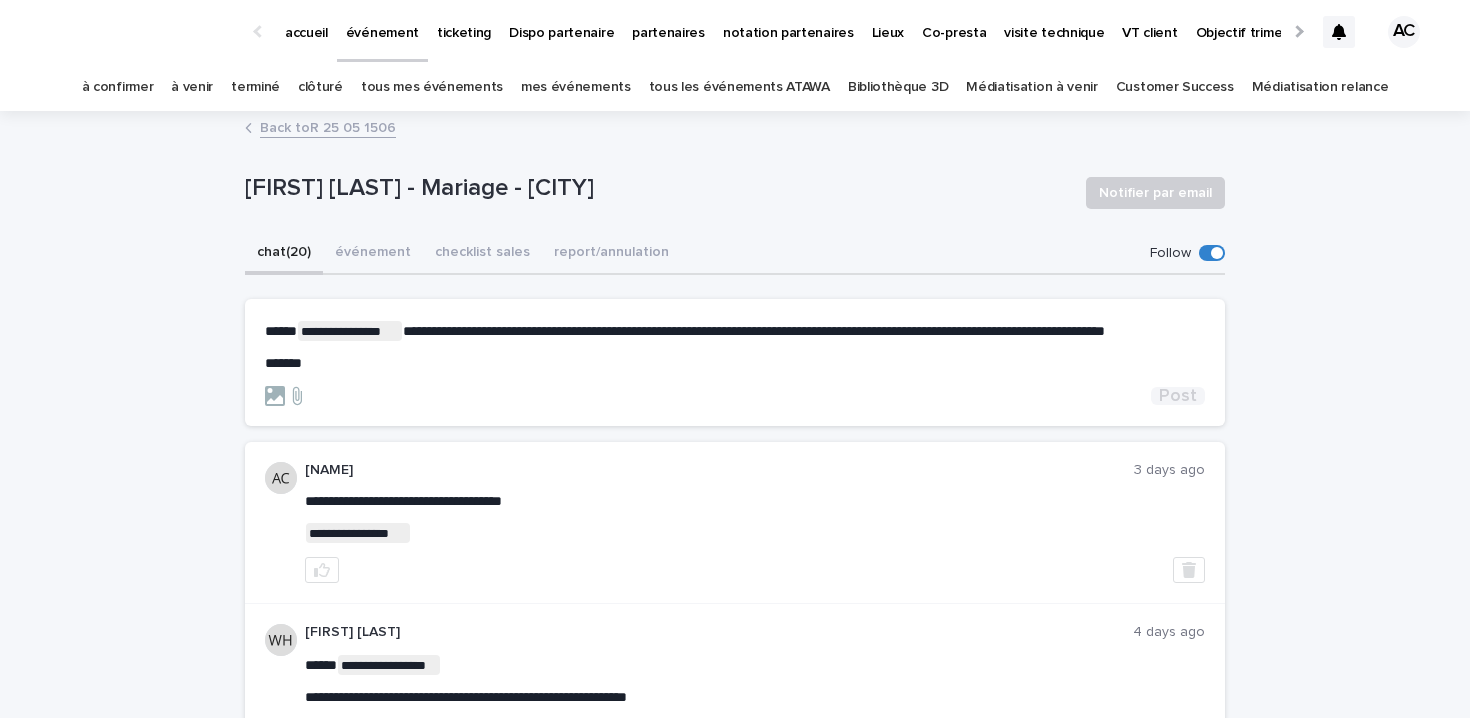 click on "Post" at bounding box center (735, 396) 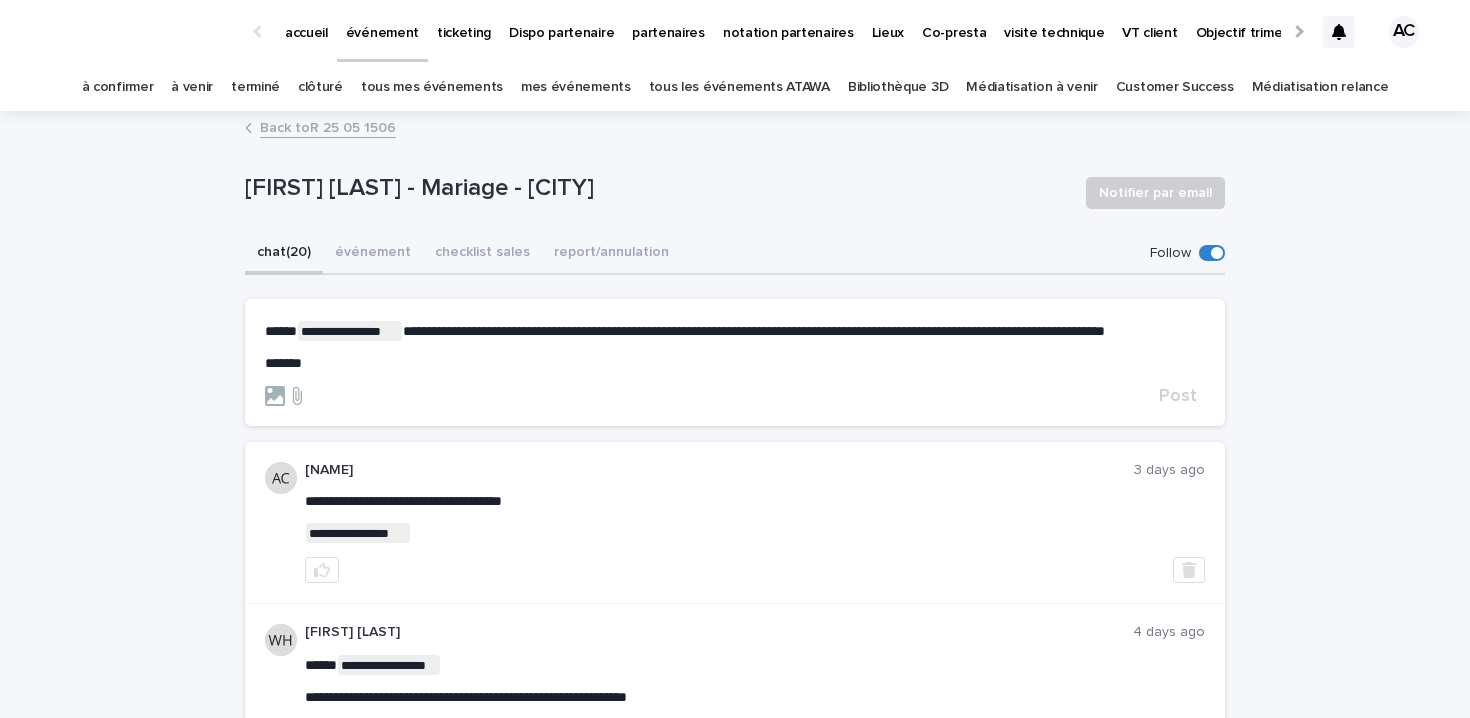 click on "**********" at bounding box center (735, 362) 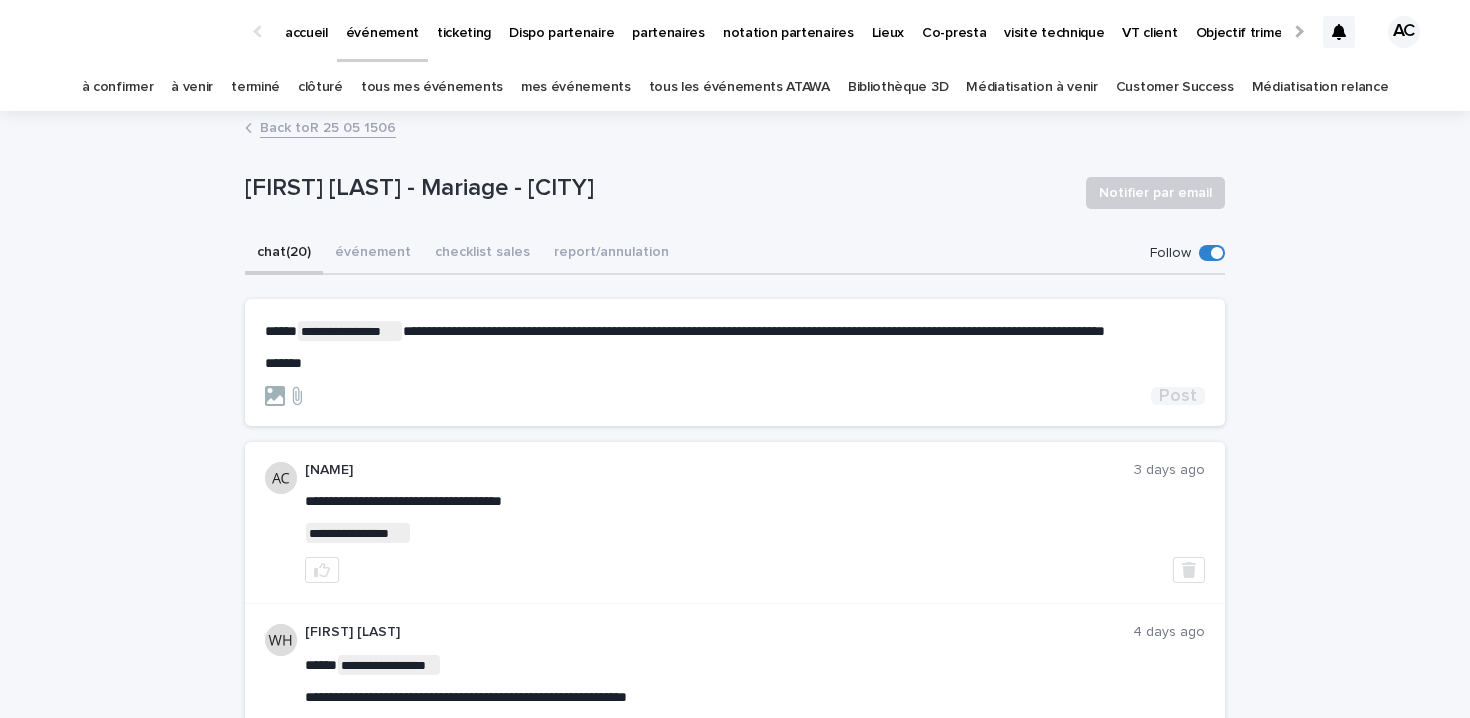 click on "Post" at bounding box center (1178, 396) 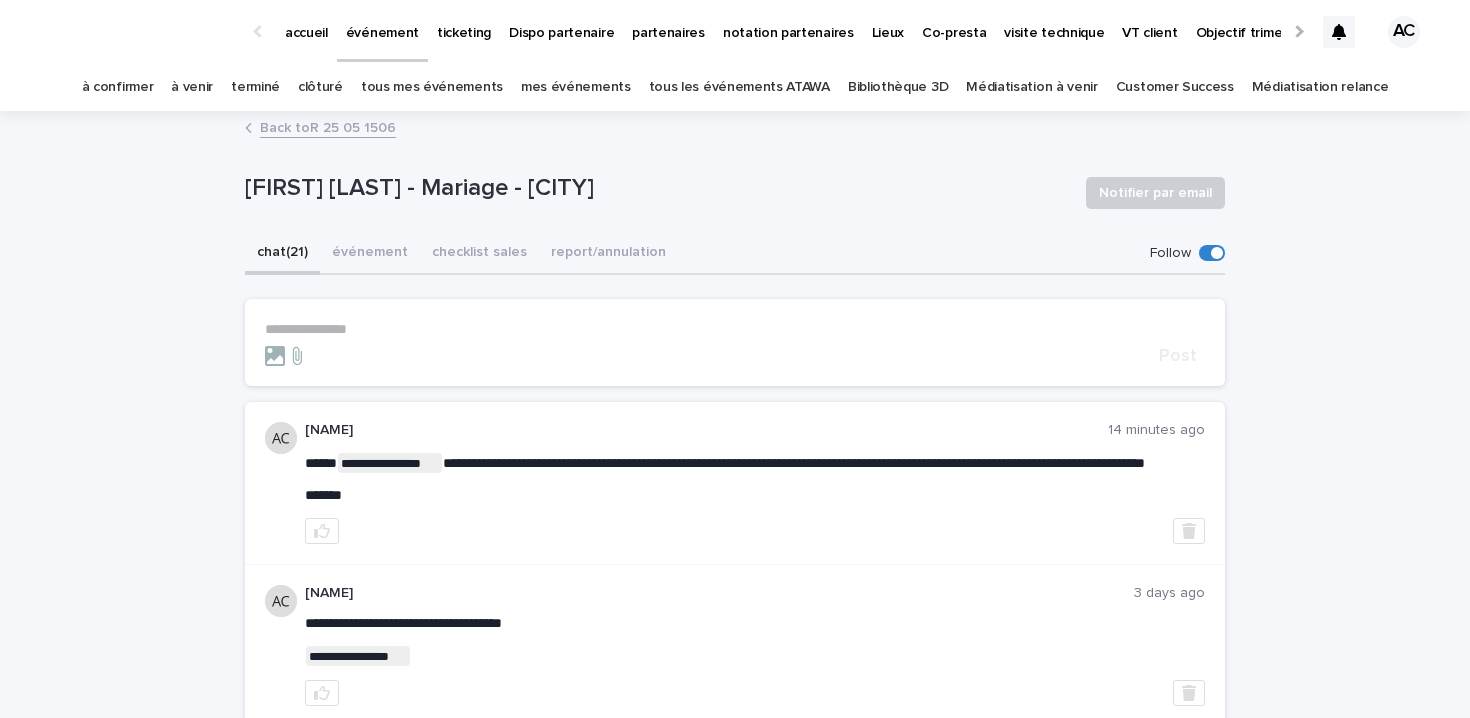click at bounding box center (1339, 32) 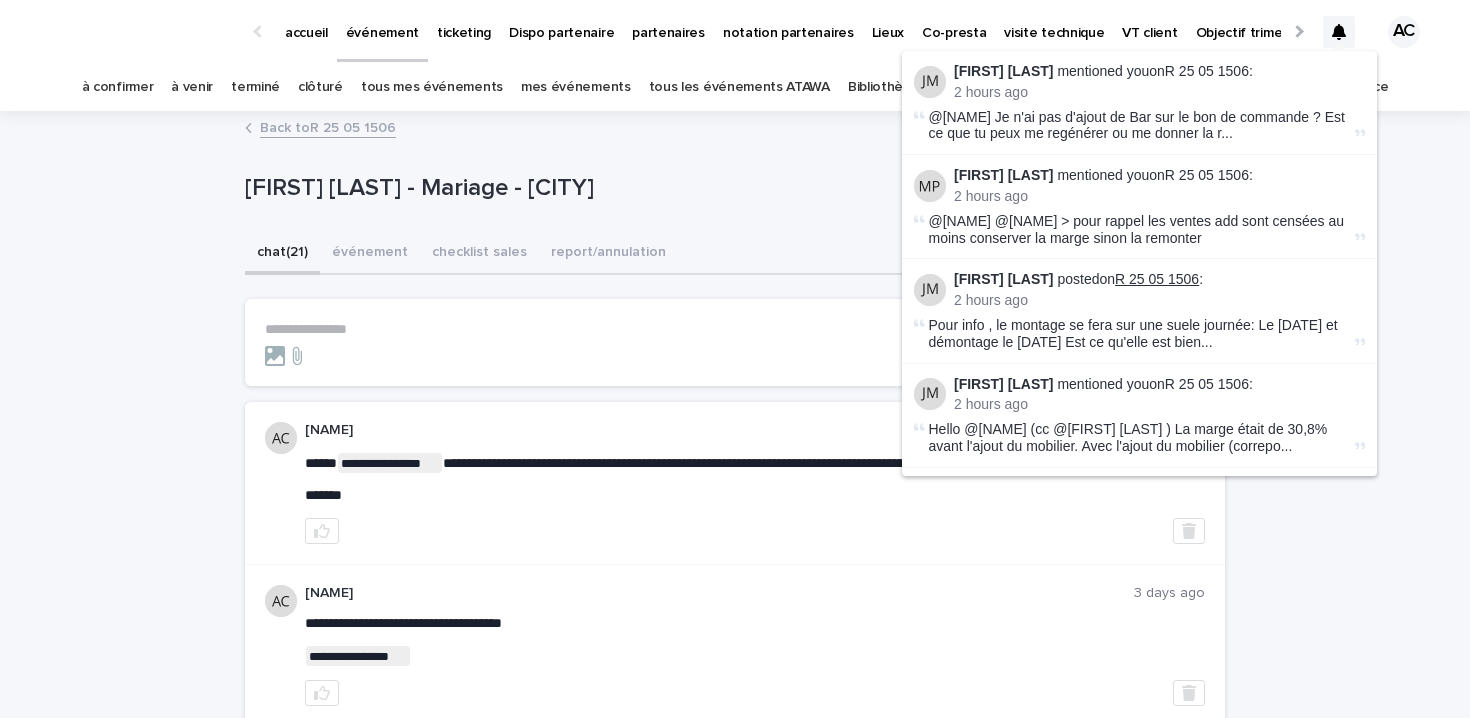click on "R 25 05 1506" at bounding box center (1157, 279) 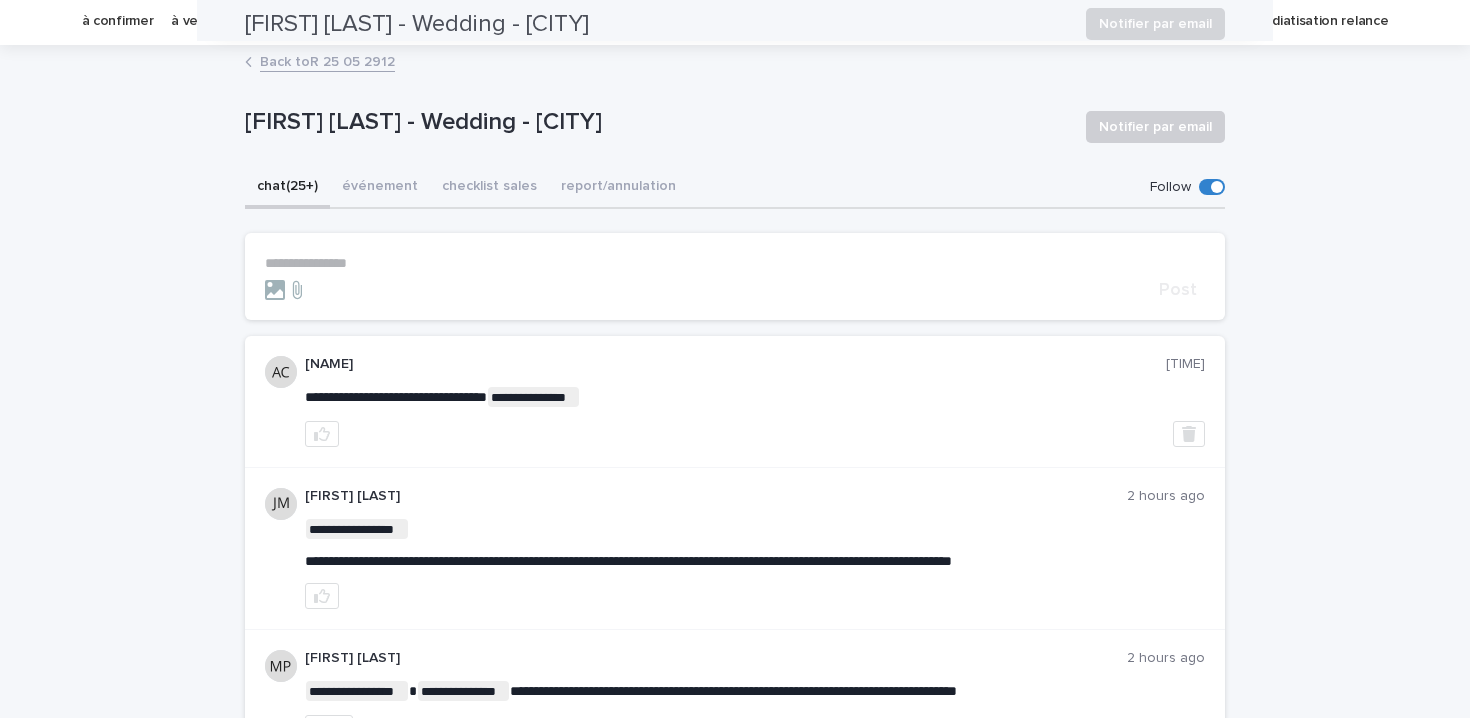 scroll, scrollTop: 0, scrollLeft: 0, axis: both 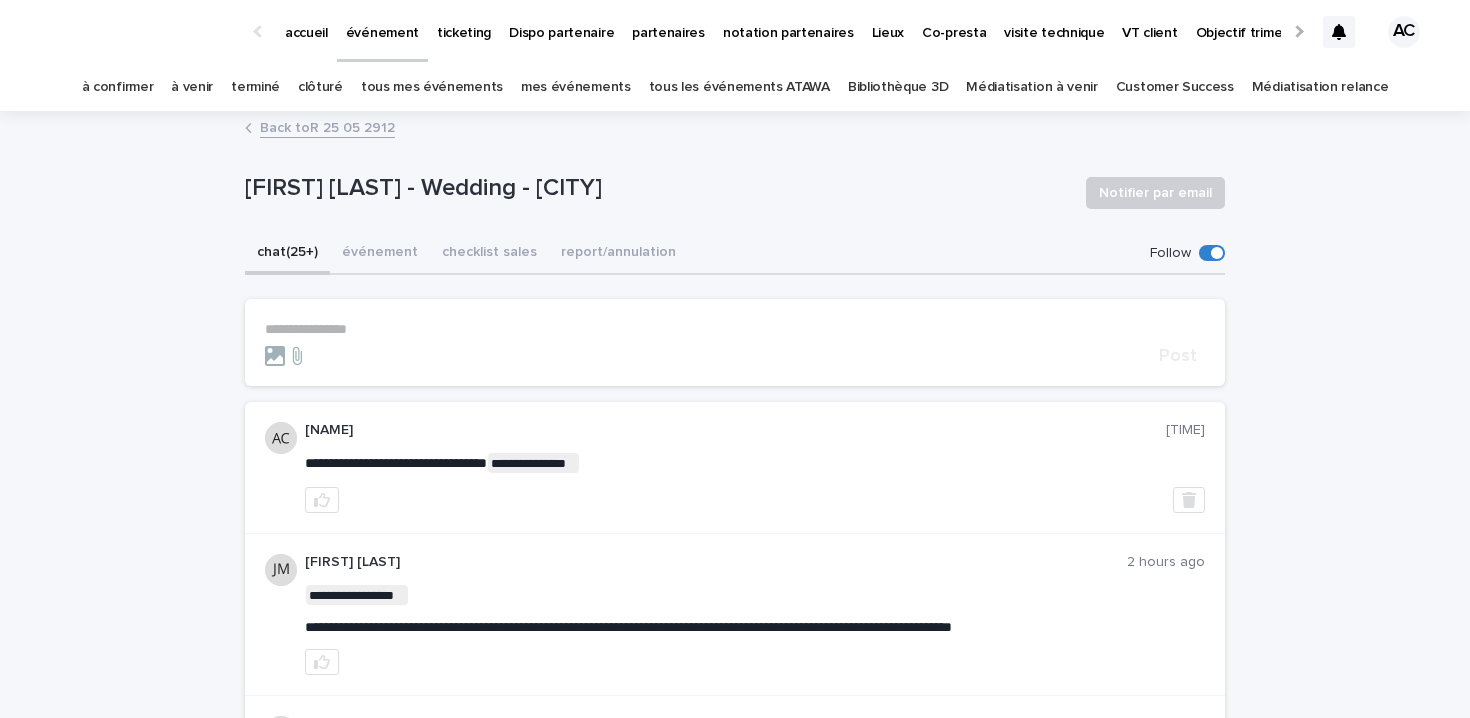 click on "**********" at bounding box center (735, 343) 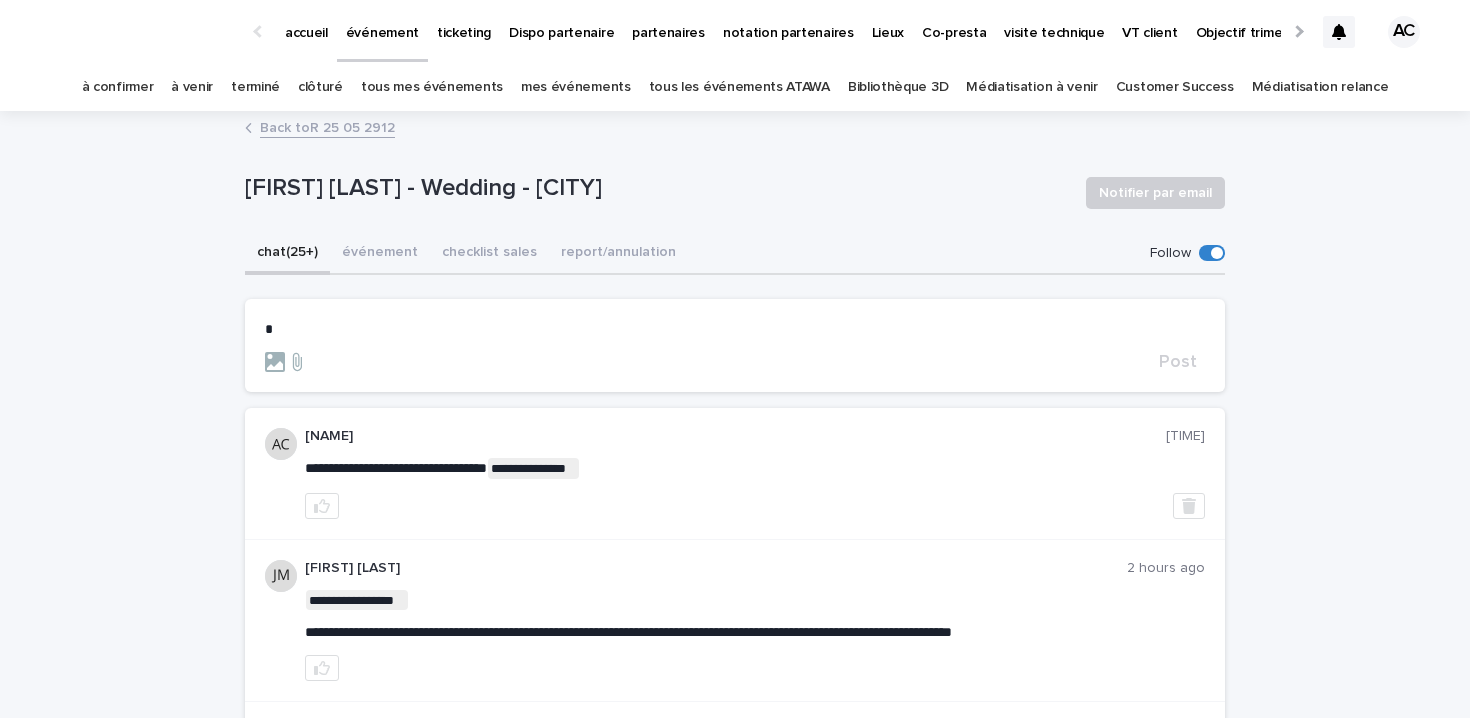 type 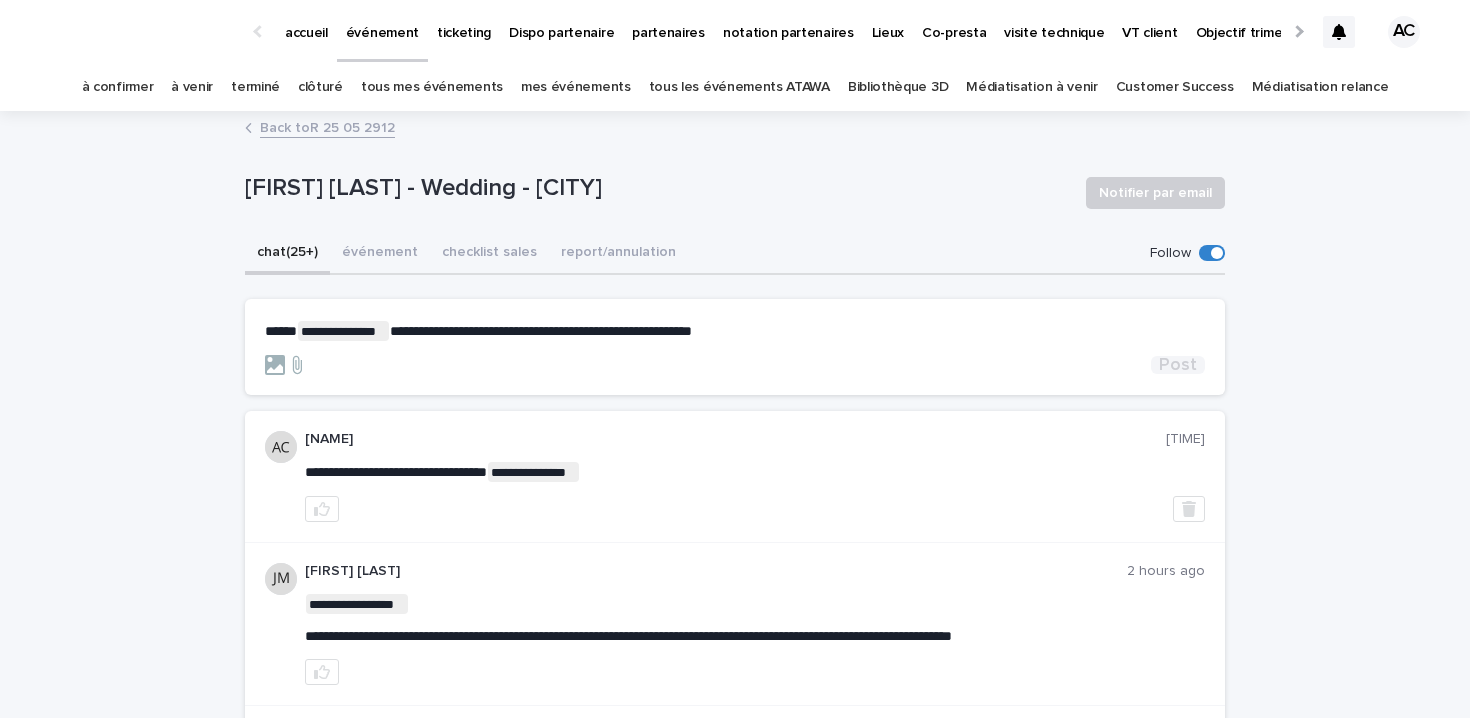 click on "Post" at bounding box center [1178, 365] 